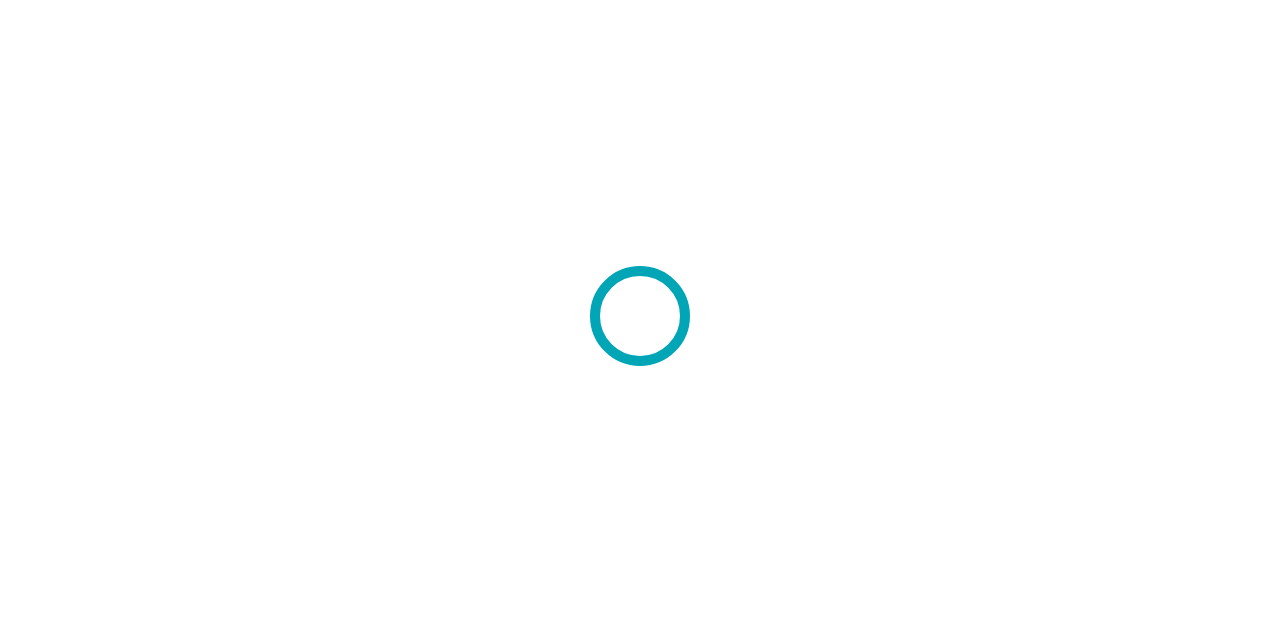 scroll, scrollTop: 0, scrollLeft: 0, axis: both 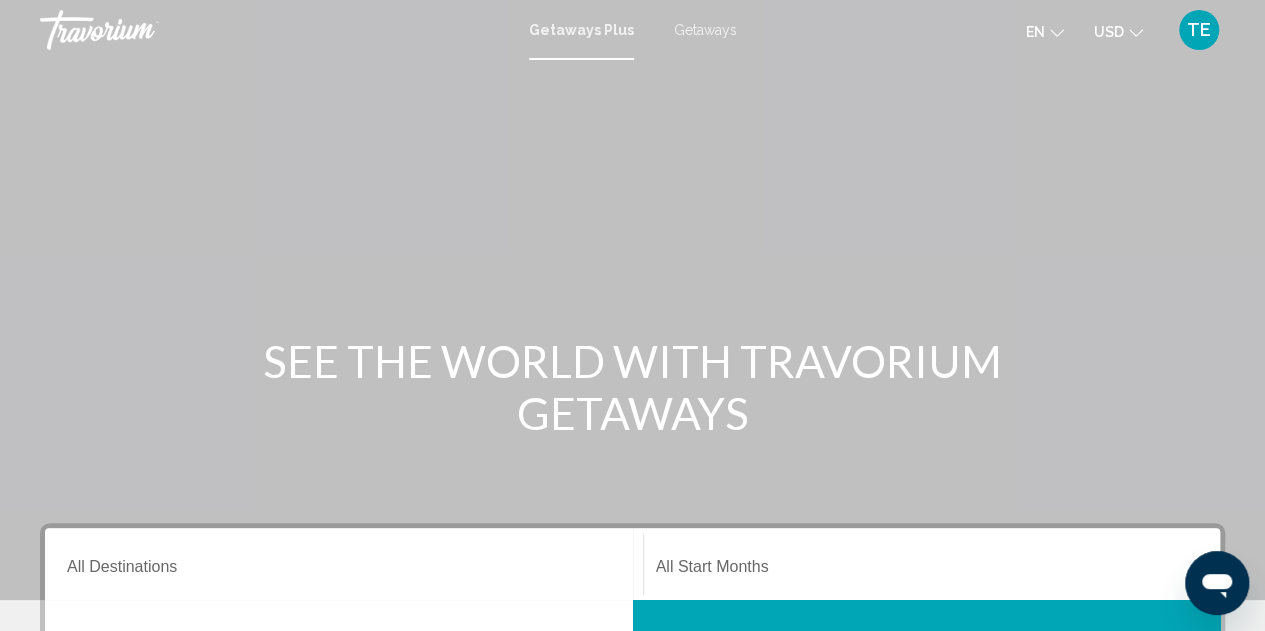 click on "Getaways Plus  Getaways en
English Español Français Italiano Português русский USD
USD ($) MXN (Mex$) CAD (Can$) GBP (£) EUR (€) AUD (A$) NZD (NZ$) CNY (CN¥) TE Login" at bounding box center [632, 30] 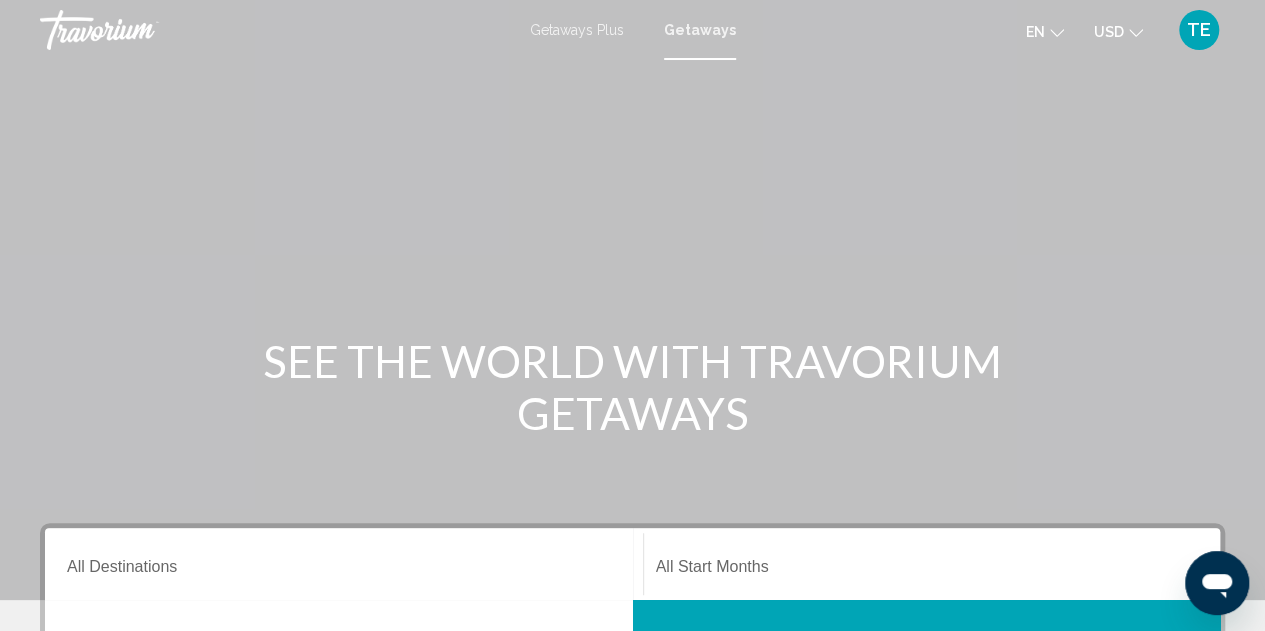 click on "Destination All Destinations" at bounding box center (344, 564) 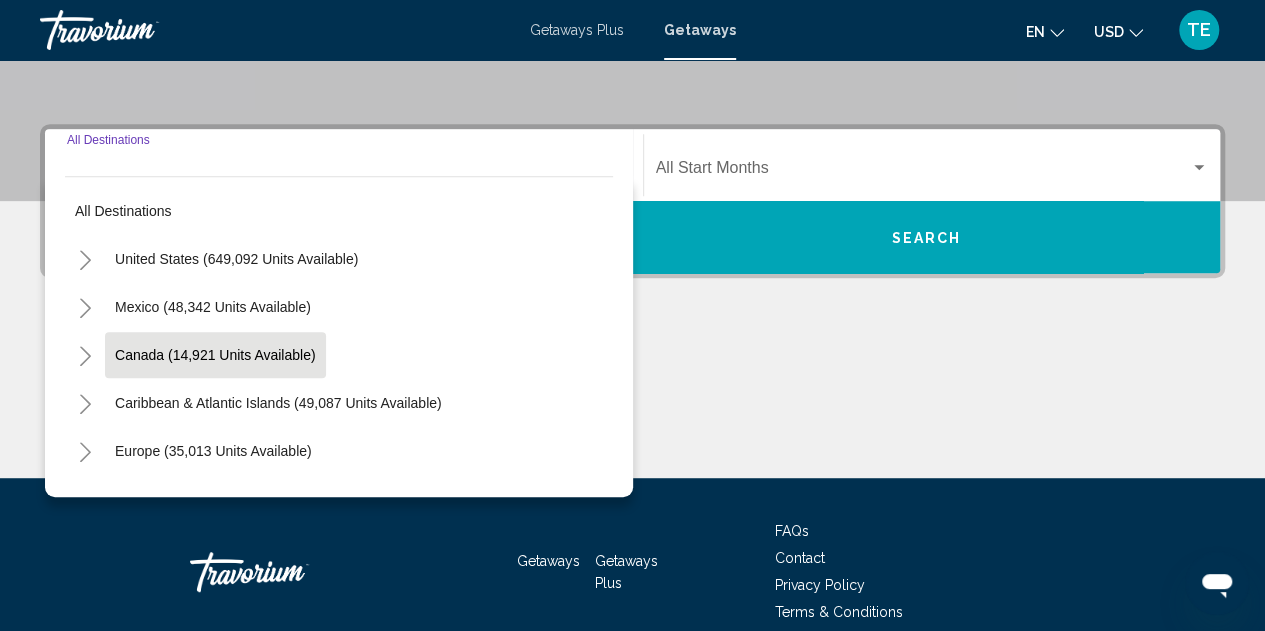 scroll, scrollTop: 458, scrollLeft: 0, axis: vertical 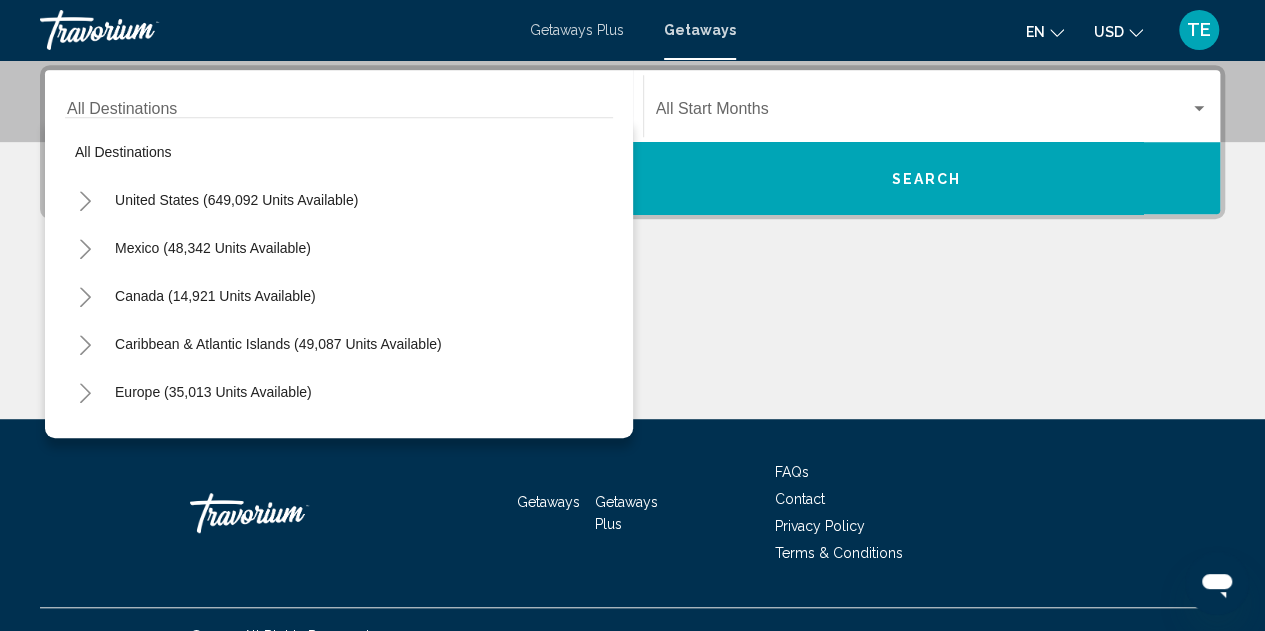 drag, startPoint x: 82, startPoint y: 210, endPoint x: 236, endPoint y: 43, distance: 227.16734 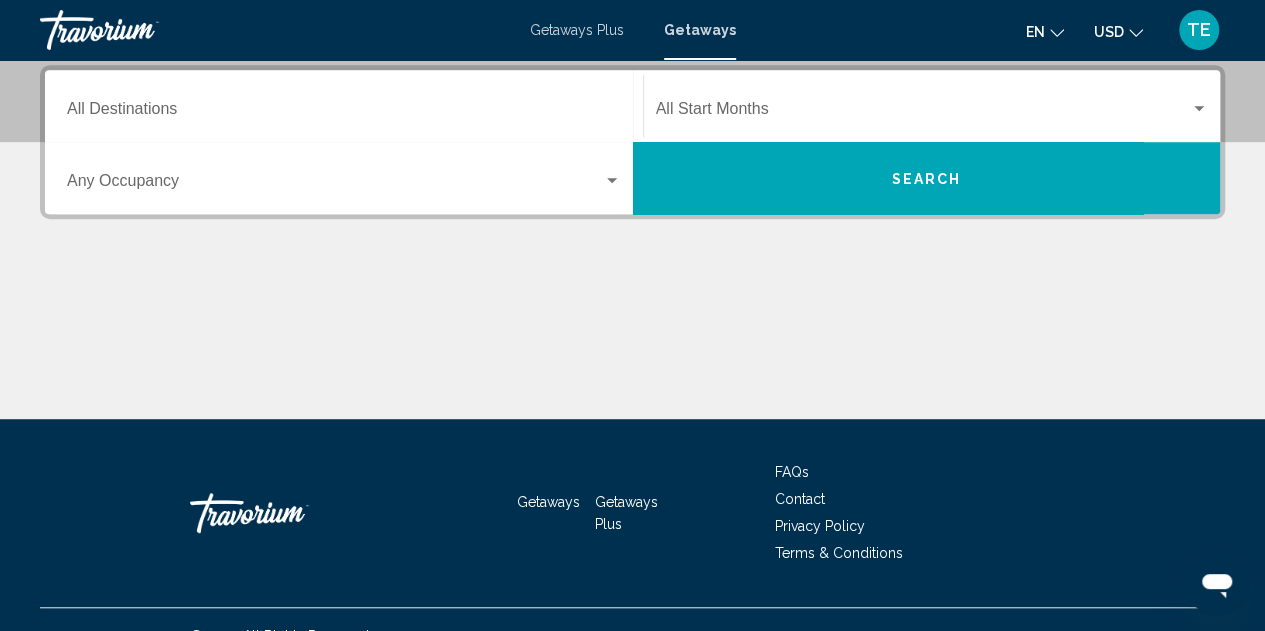 click on "Destination All Destinations" at bounding box center (344, 106) 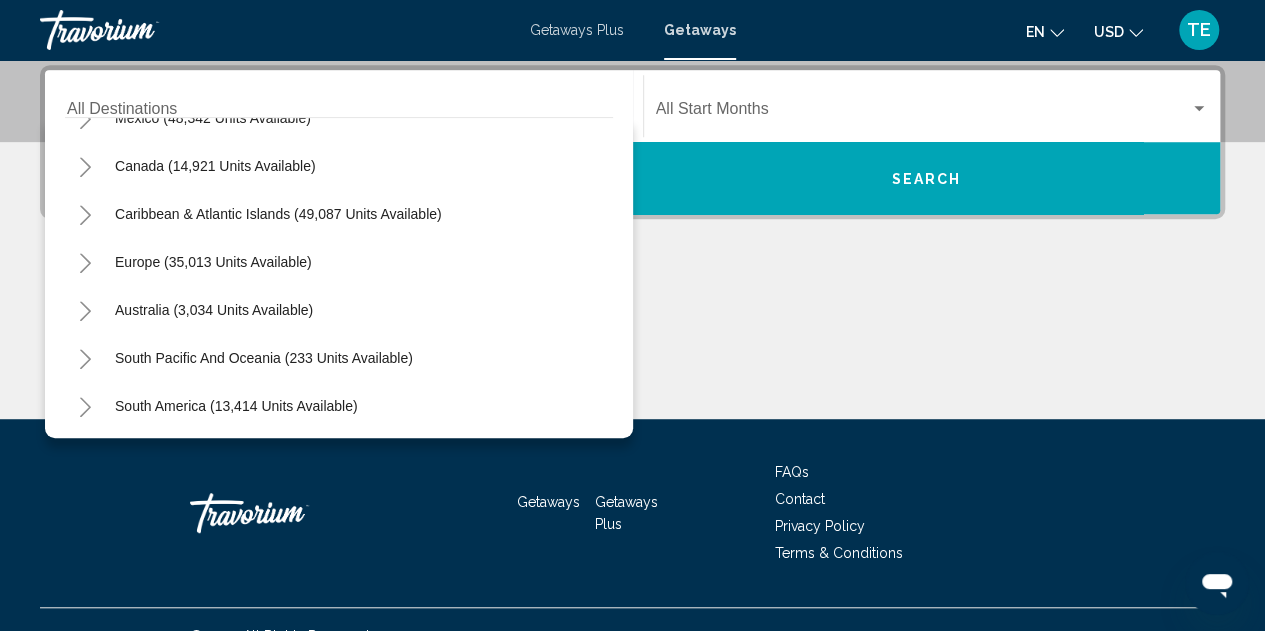 scroll, scrollTop: 132, scrollLeft: 0, axis: vertical 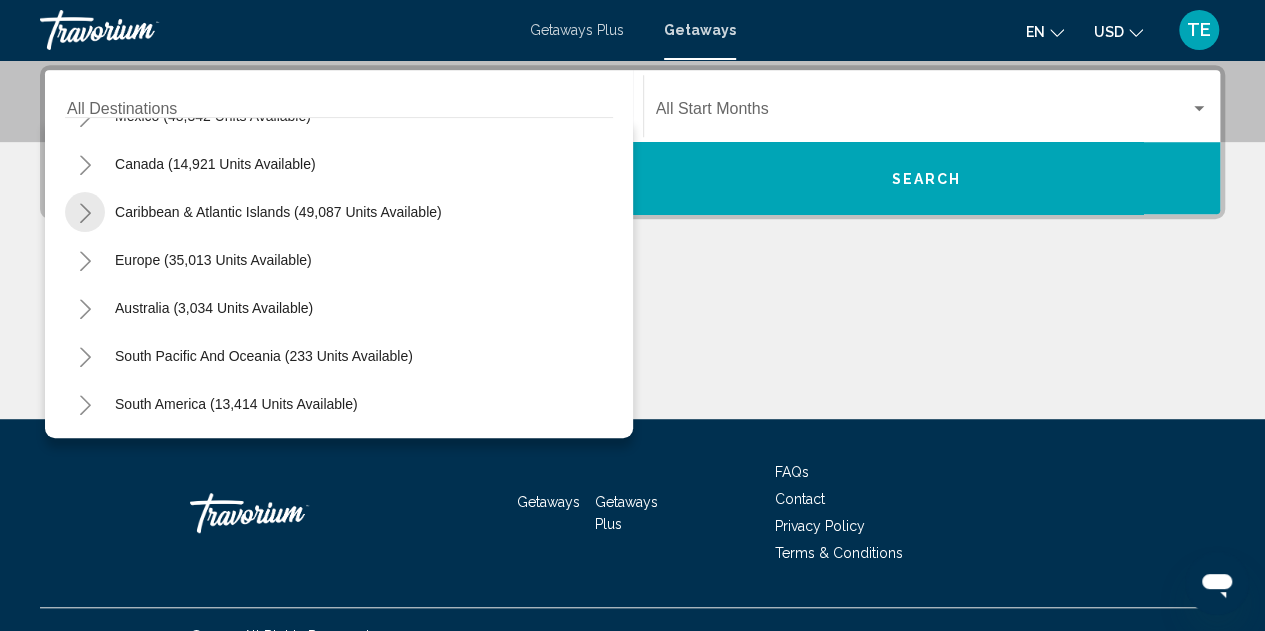 click 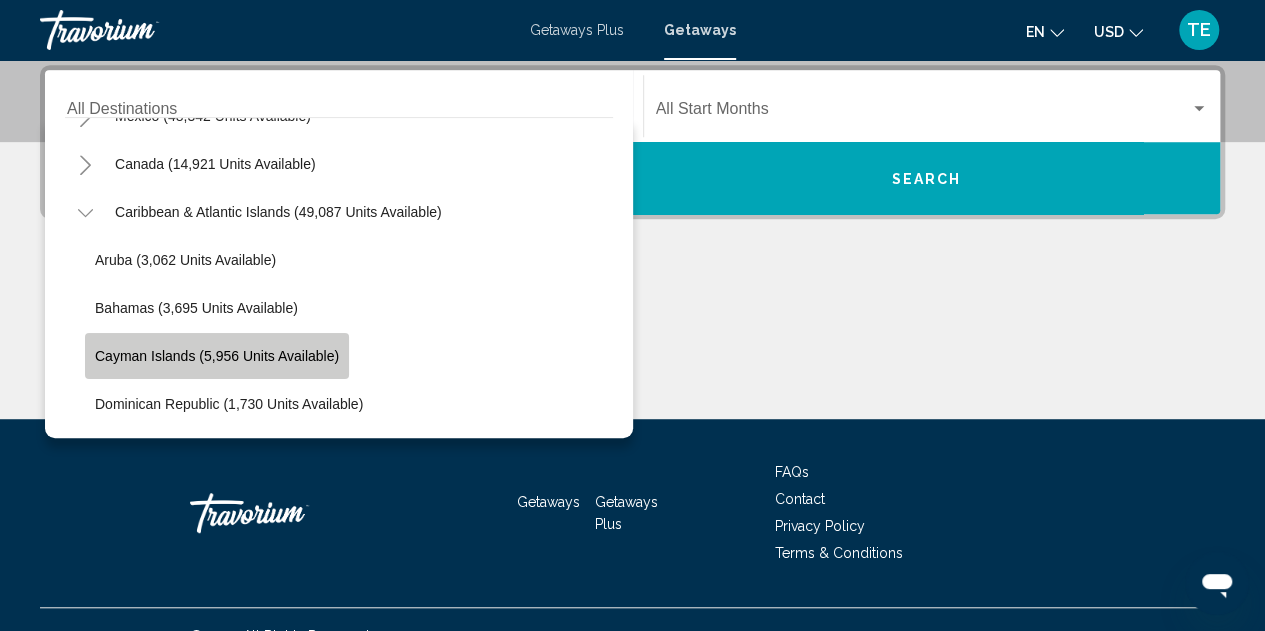 click on "Cayman Islands (5,956 units available)" 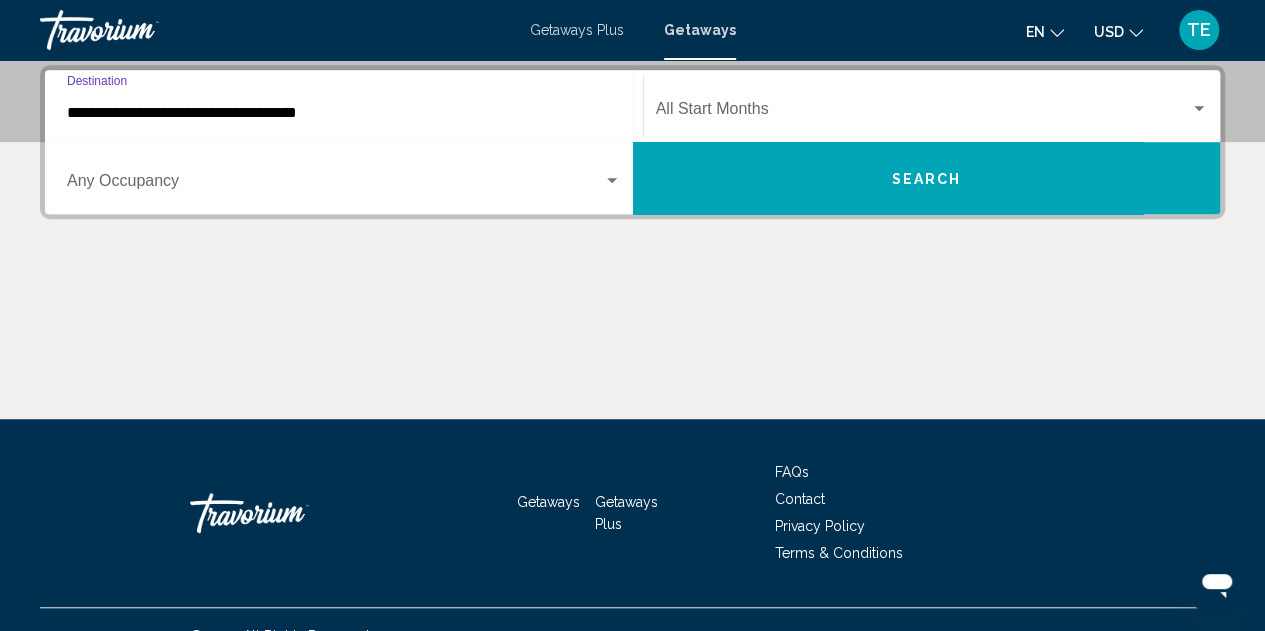 click on "Start Month All Start Months" 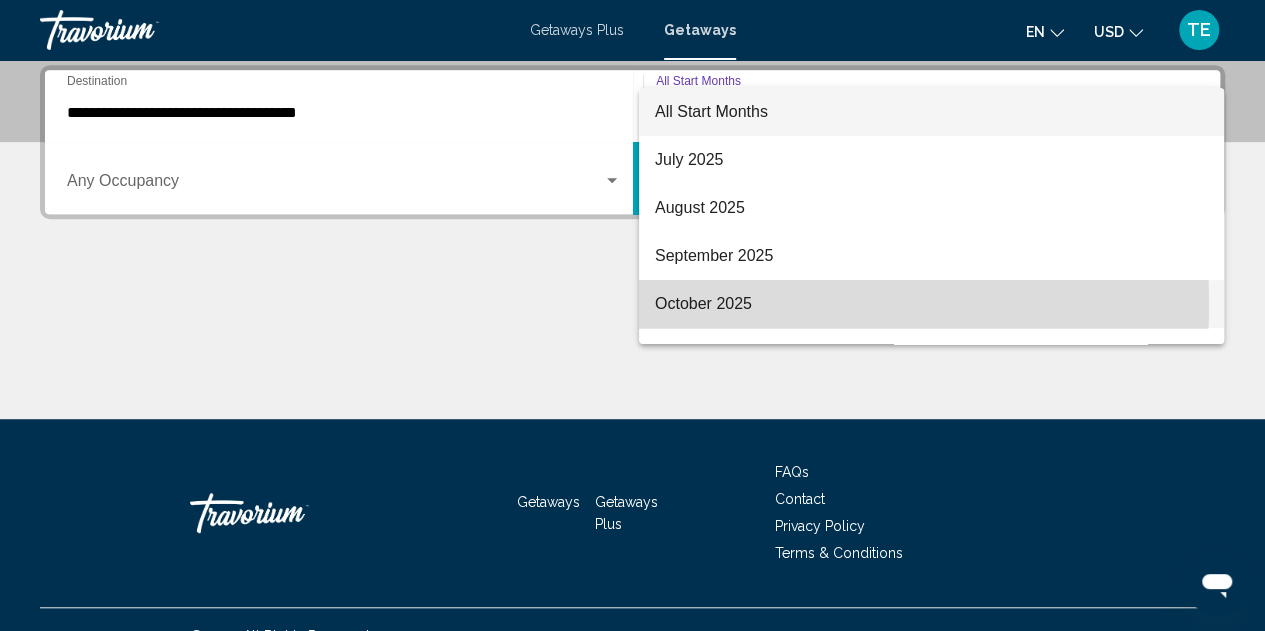 click on "October 2025" at bounding box center [931, 304] 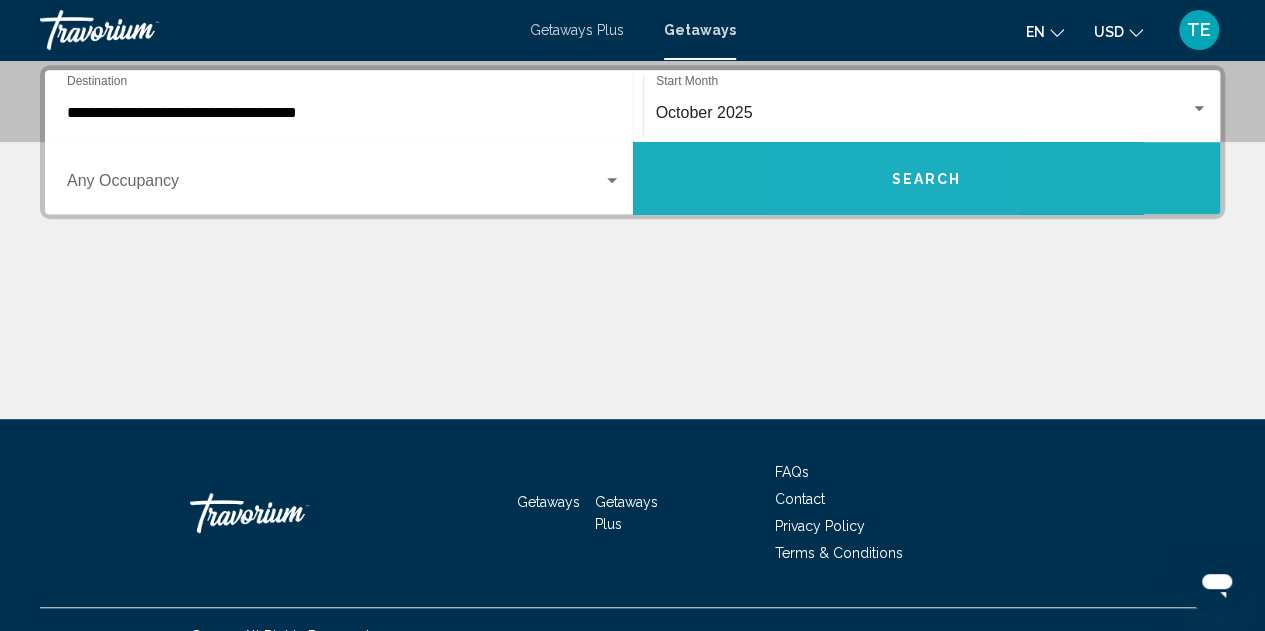 click on "Search" at bounding box center (927, 178) 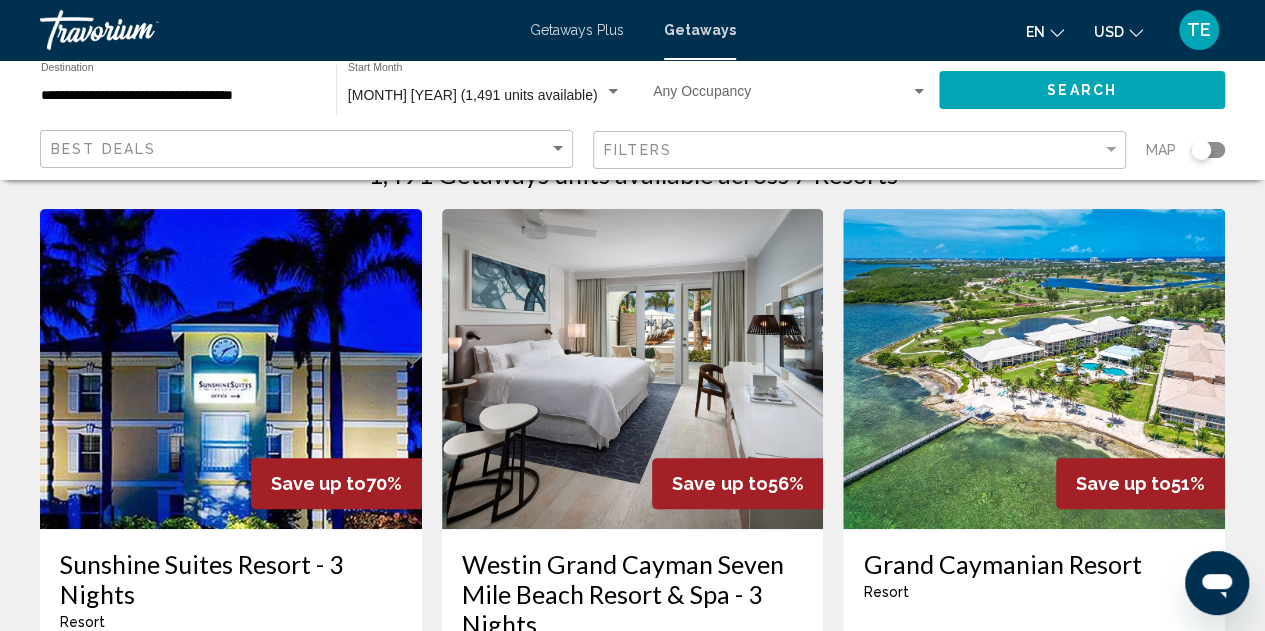 scroll, scrollTop: 0, scrollLeft: 0, axis: both 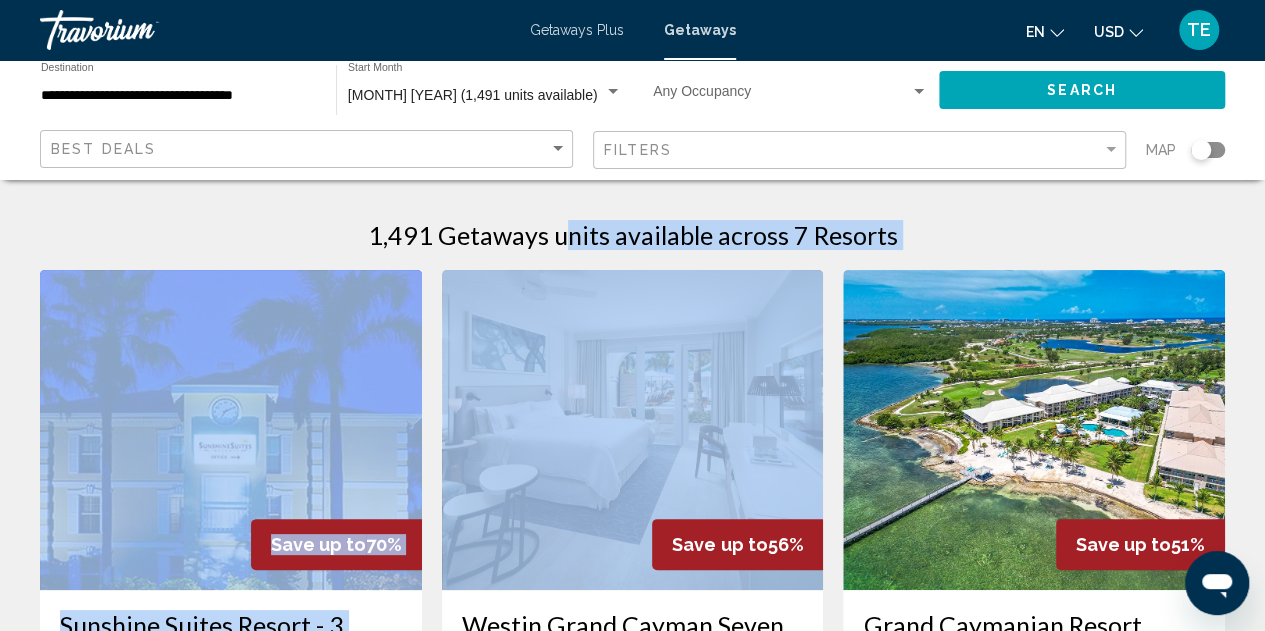 click on "1,491 Getaways units available across 7 Resorts Save up to  70%   Sunshine Suites Resort - 3 Nights  Resort  -  This is an adults only resort
Grand Cayman, Cayman Islands From $1,069.99 USD $319.99 USD For 3 nights You save  $750.00 USD   temp
Swimming Pool View Resort    ( 372 units )  Save up to  56%   Westin Grand Cayman Seven Mile Beach Resort & Spa - 3 Nights  Resort  -  This is an adults only resort
Grand Cayman, Cayman Islands From $1,349.99 USD $599.99 USD For 3 nights You save  $750.00 USD   temp
Fitness Center
Swimming Pool View Resort    ( 124 units )  Save up to  51%   Grand Caymanian Resort  Resort  -  This is an adults only resort
Grand Cayman, CYM From $1,484.00 USD $734.00 USD For 7 nights You save  $750.00 USD   temp  3
(" at bounding box center (632, 1386) 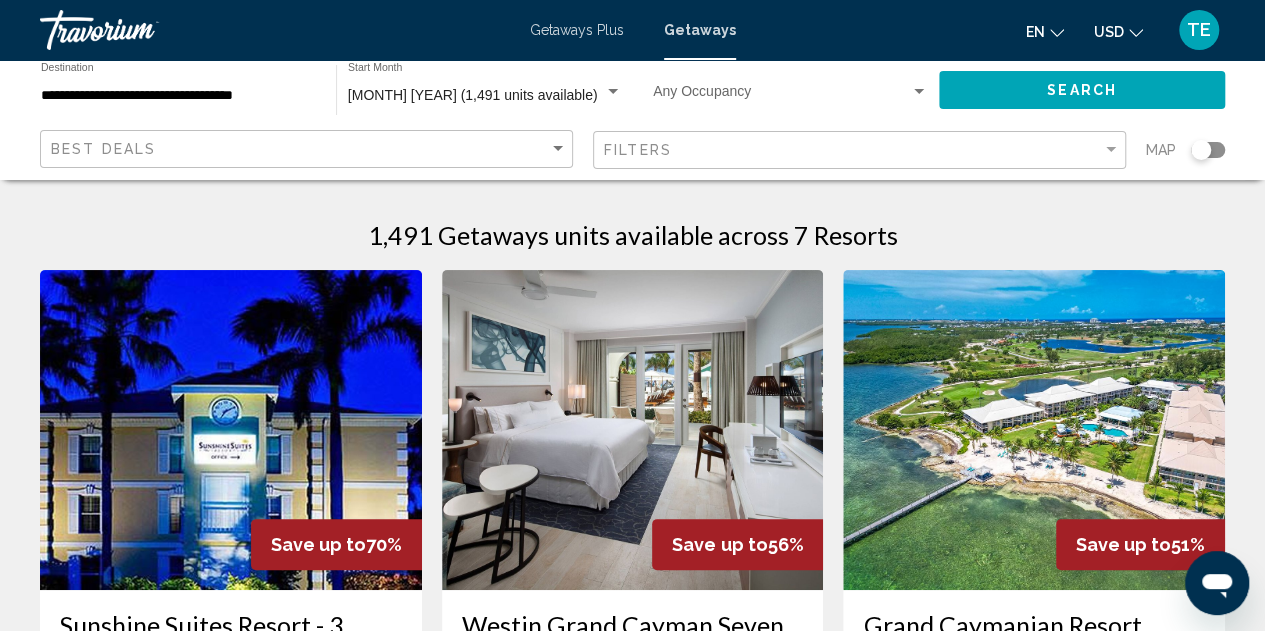 click on "en
English Español Français Italiano Português русский USD
USD ($) MXN (Mex$) CAD (Can$) GBP (£) EUR (€) AUD (A$) NZD (NZ$) CNY (CN¥) TE Login" at bounding box center (991, 30) 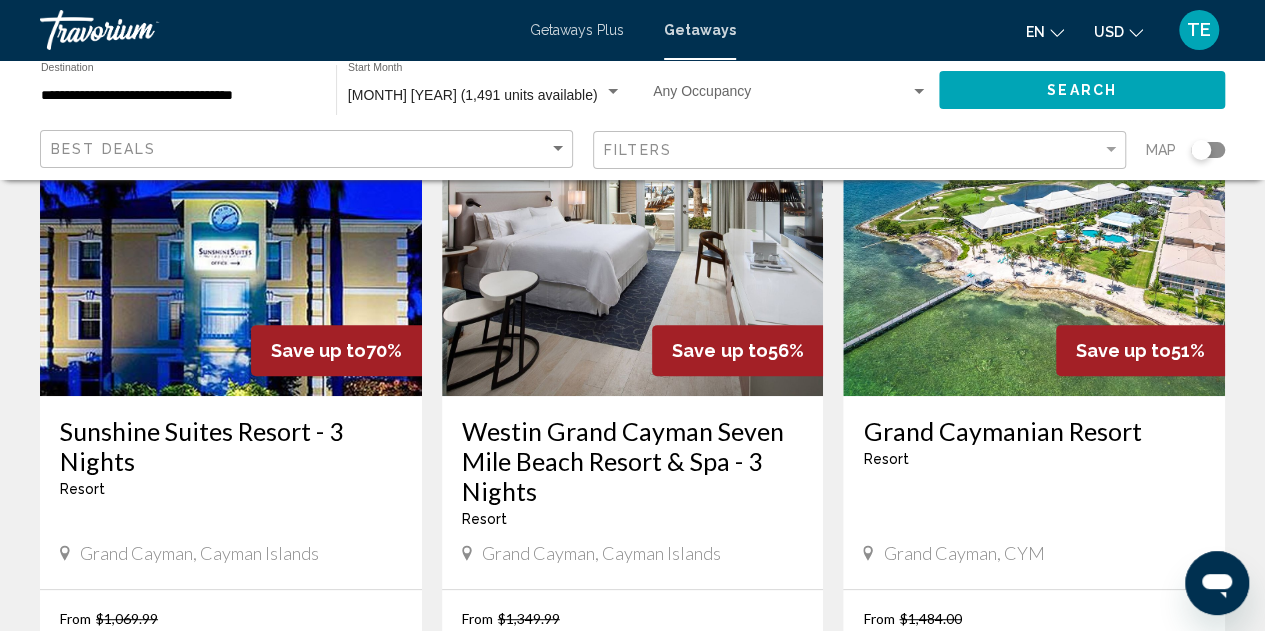 scroll, scrollTop: 150, scrollLeft: 0, axis: vertical 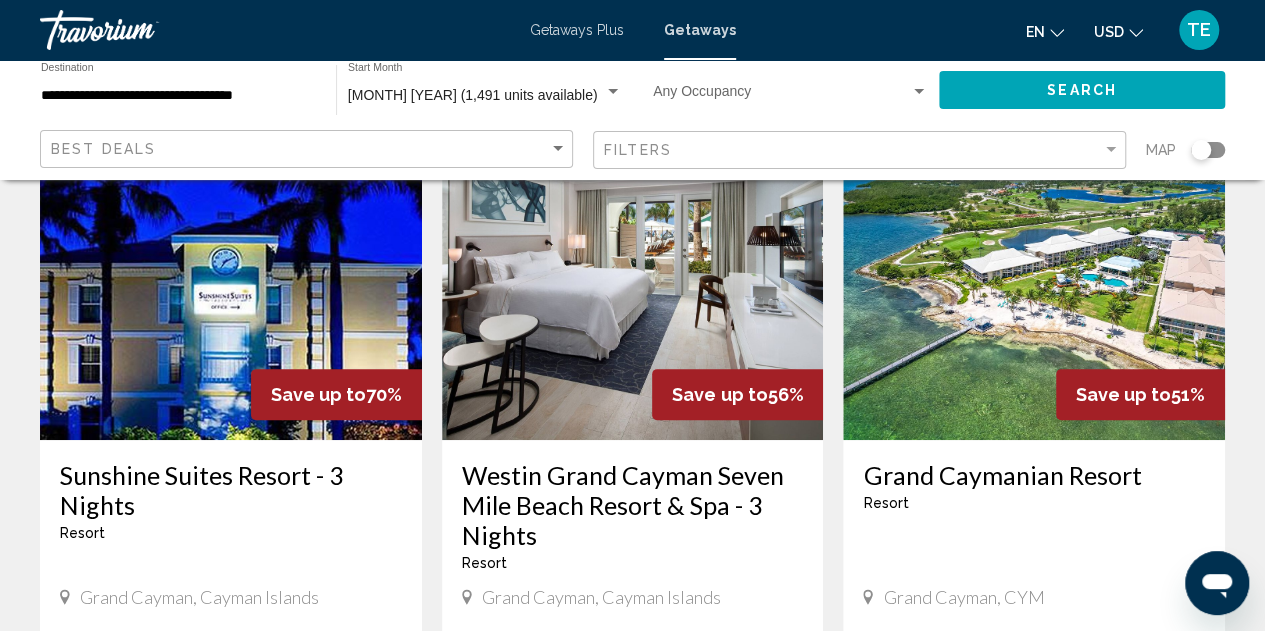 click at bounding box center (1034, 280) 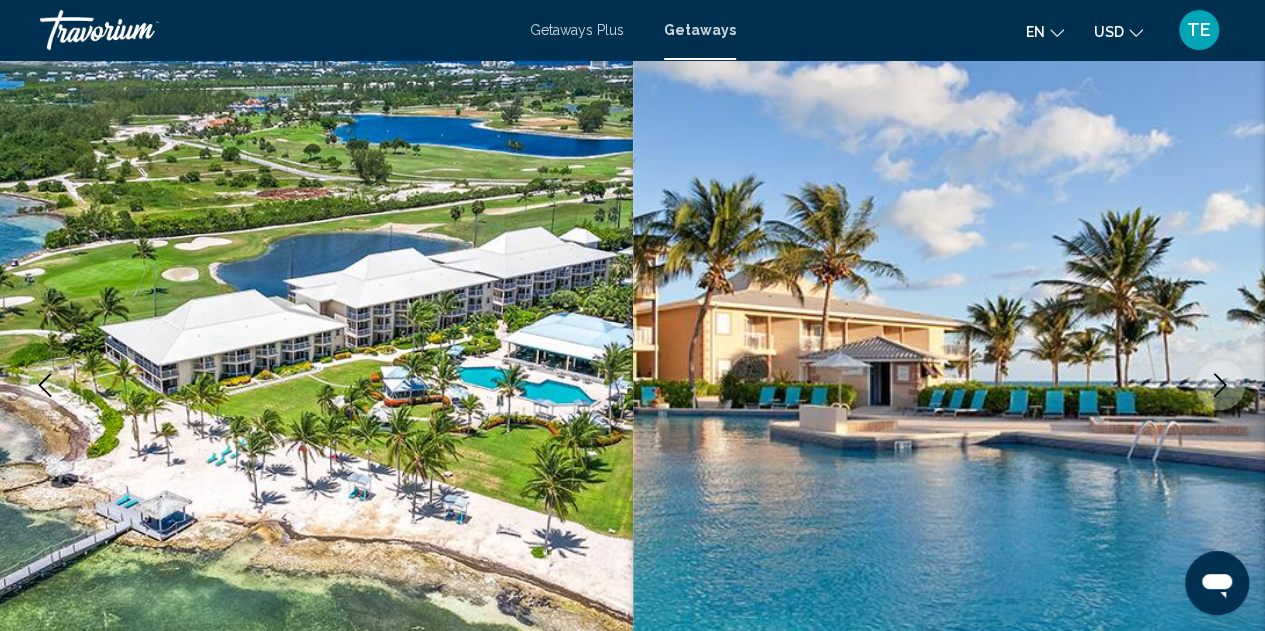 scroll, scrollTop: 219, scrollLeft: 0, axis: vertical 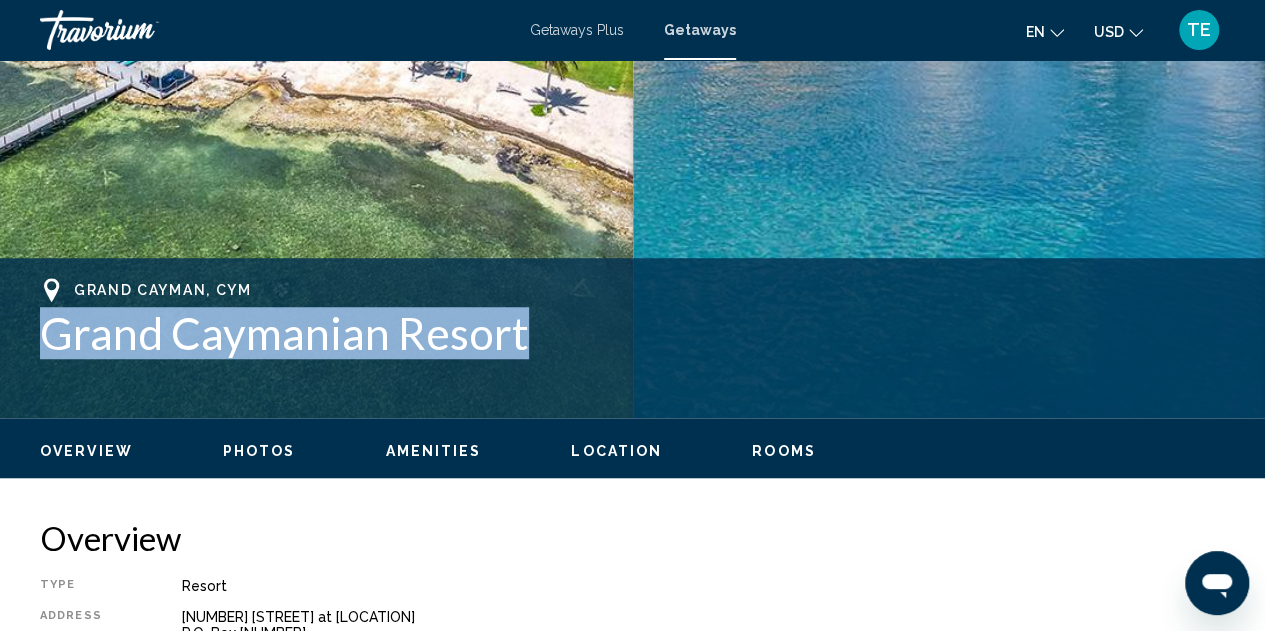 drag, startPoint x: 42, startPoint y: 334, endPoint x: 524, endPoint y: 332, distance: 482.00415 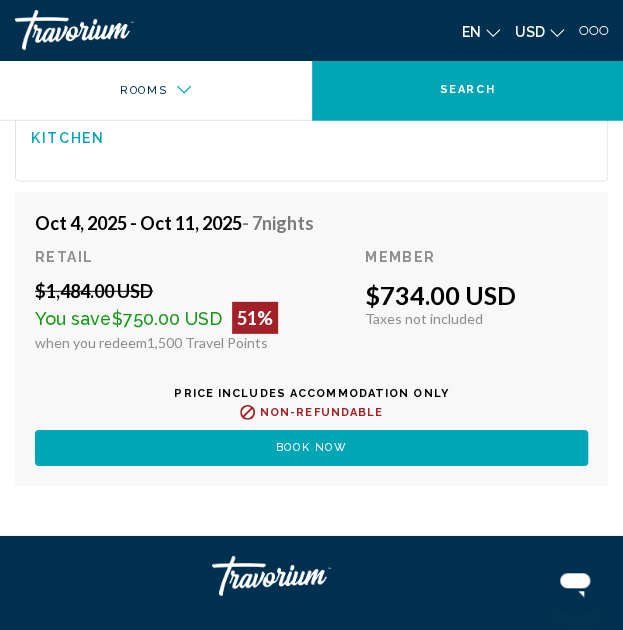 scroll, scrollTop: 4923, scrollLeft: 0, axis: vertical 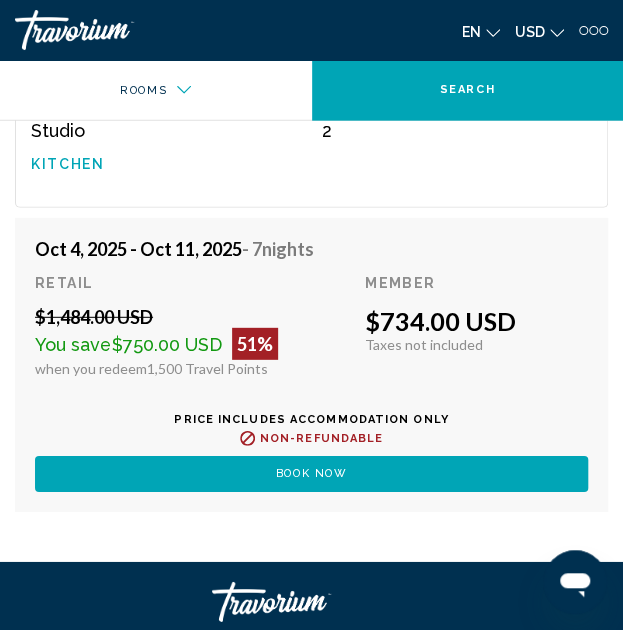 click on "Book now" at bounding box center [311, -521] 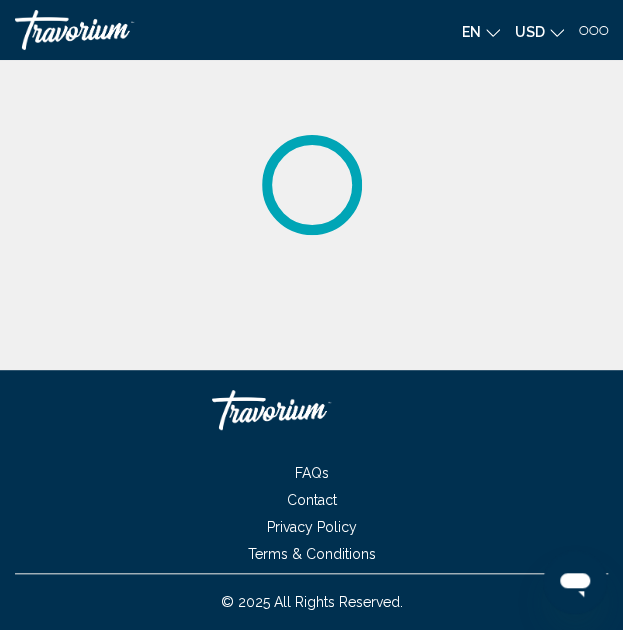 scroll, scrollTop: 0, scrollLeft: 0, axis: both 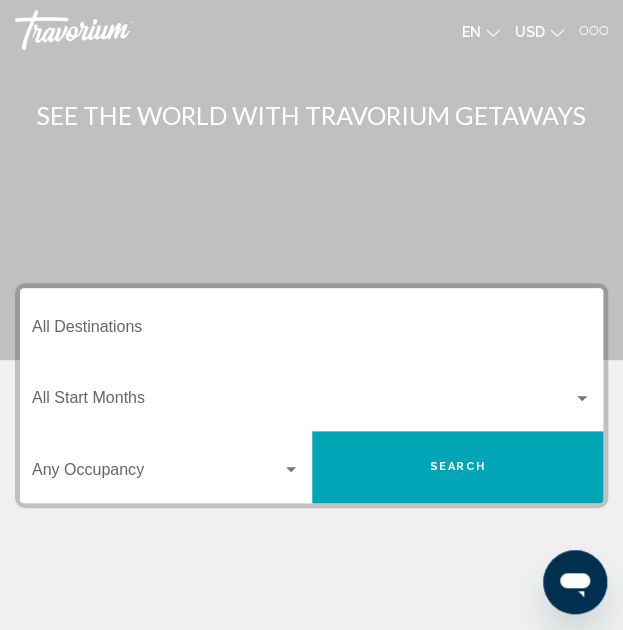 click on "Destination All Destinations" at bounding box center [311, 331] 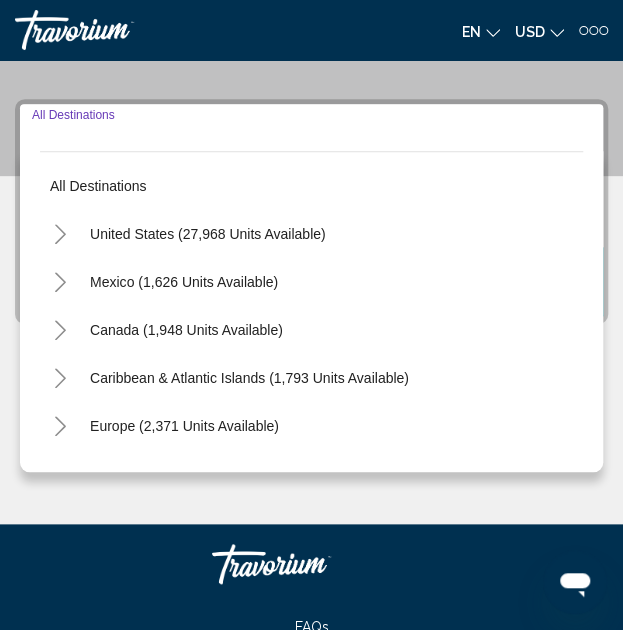 scroll, scrollTop: 218, scrollLeft: 0, axis: vertical 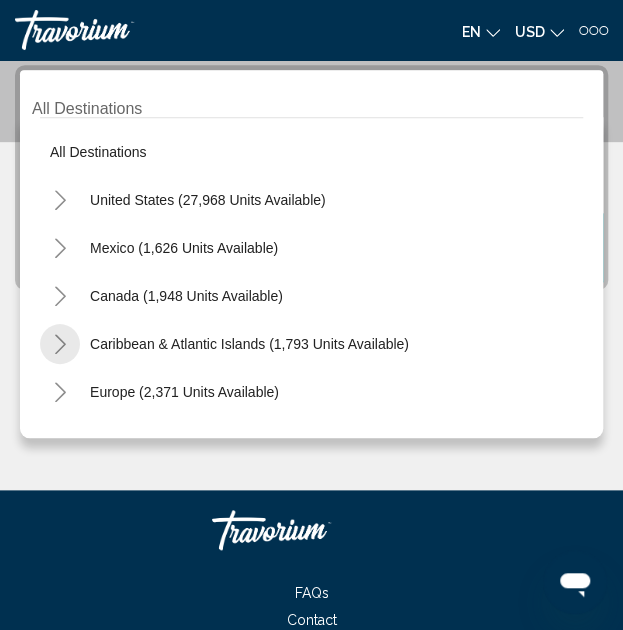 click 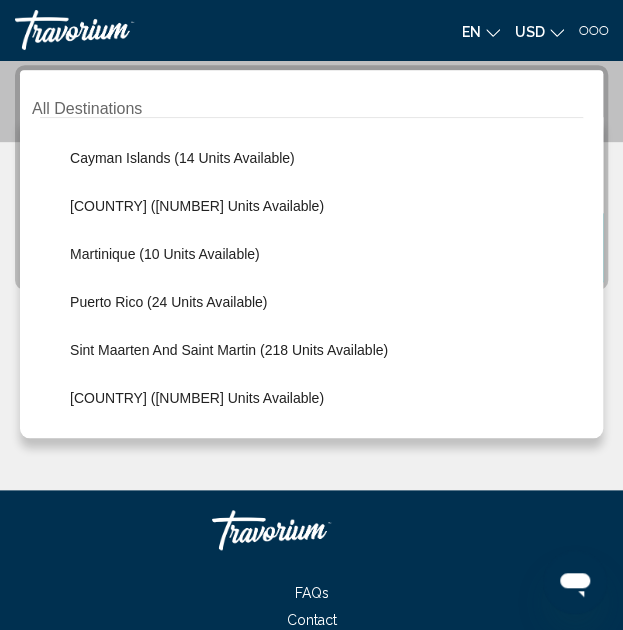 scroll, scrollTop: 298, scrollLeft: 0, axis: vertical 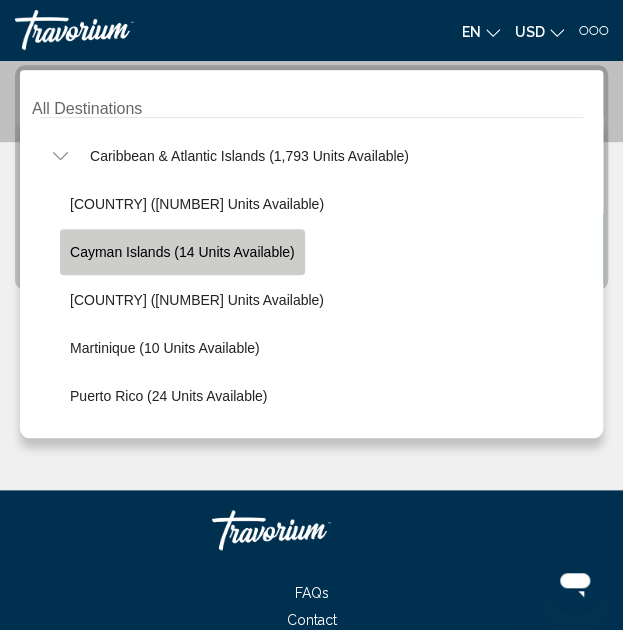 click on "Cayman Islands (14 units available)" 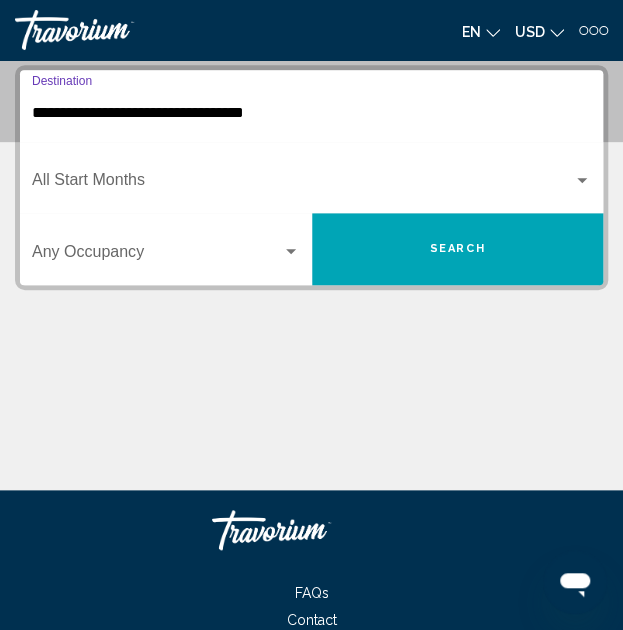 click on "Start Month All Start Months" 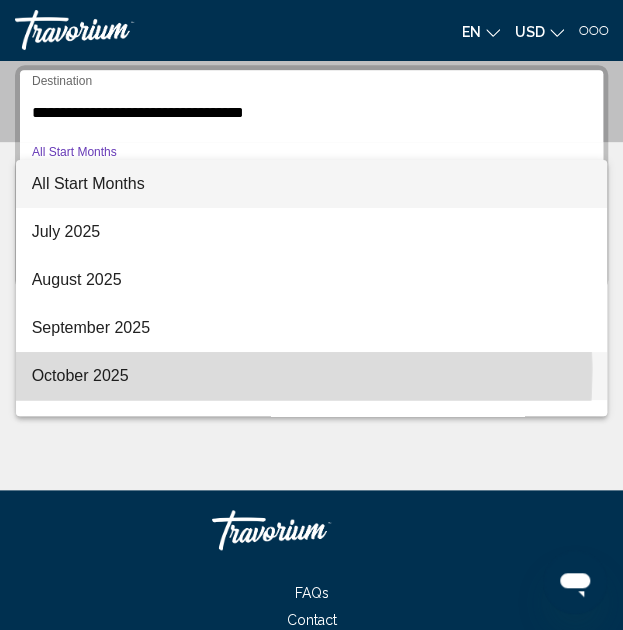 click on "October 2025" at bounding box center [311, 376] 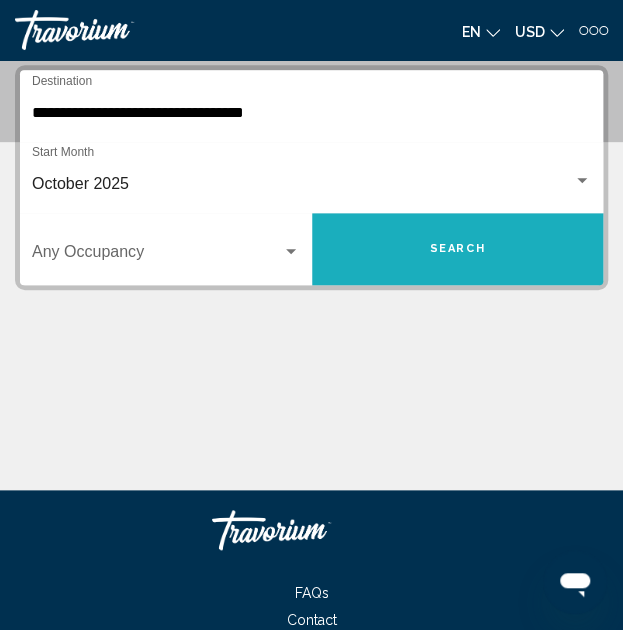 click on "Search" at bounding box center [458, 249] 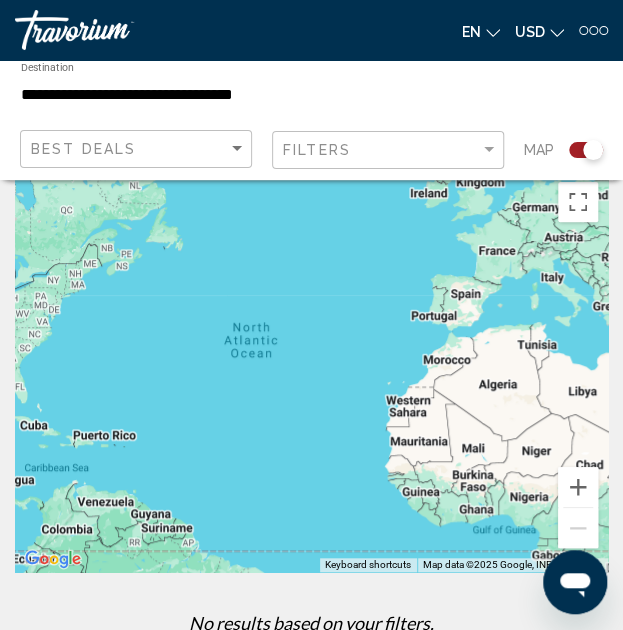 scroll, scrollTop: 0, scrollLeft: 0, axis: both 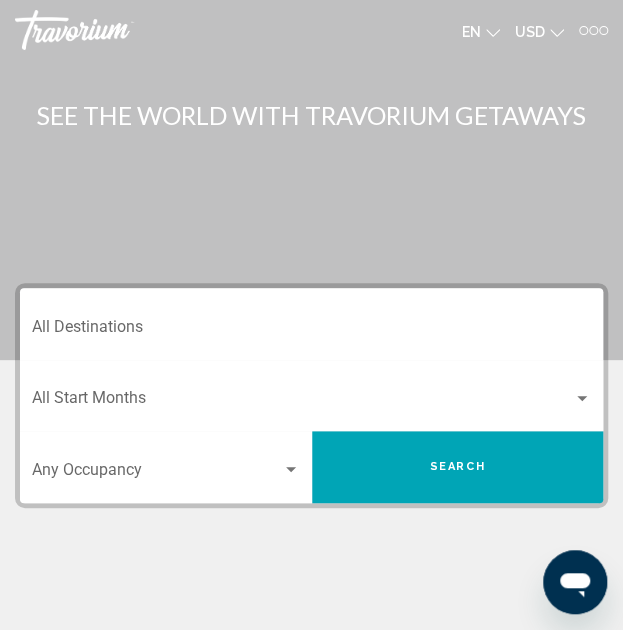 click 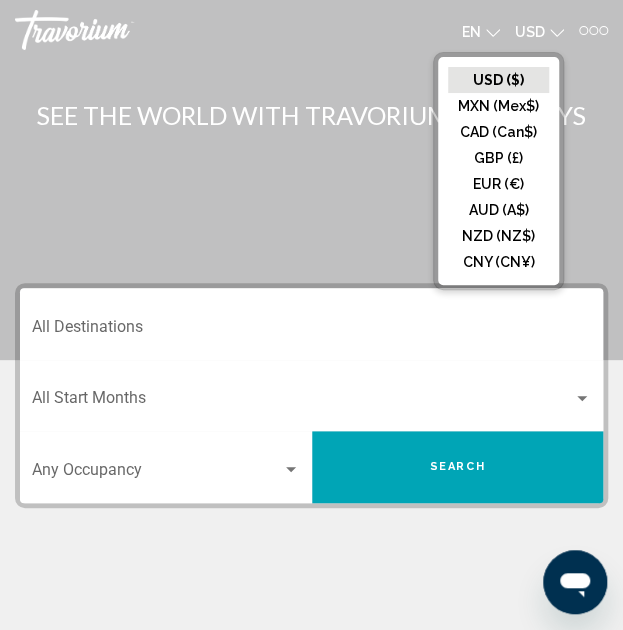 click at bounding box center (593, 30) 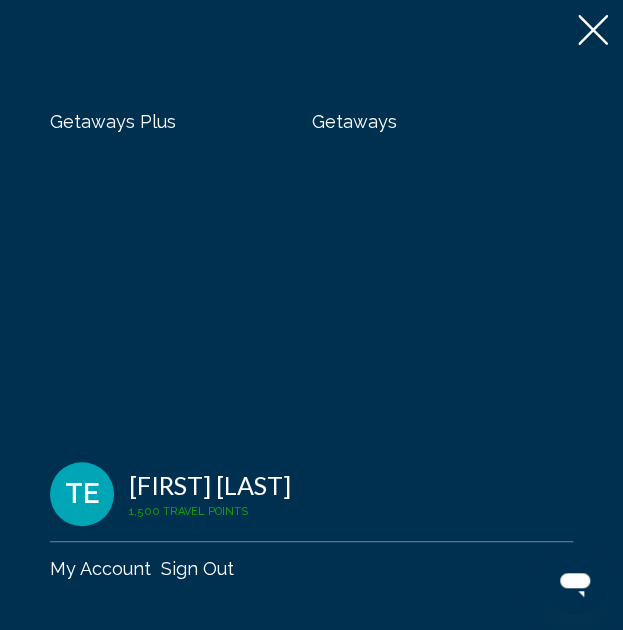 click on "Getaways" at bounding box center (354, 121) 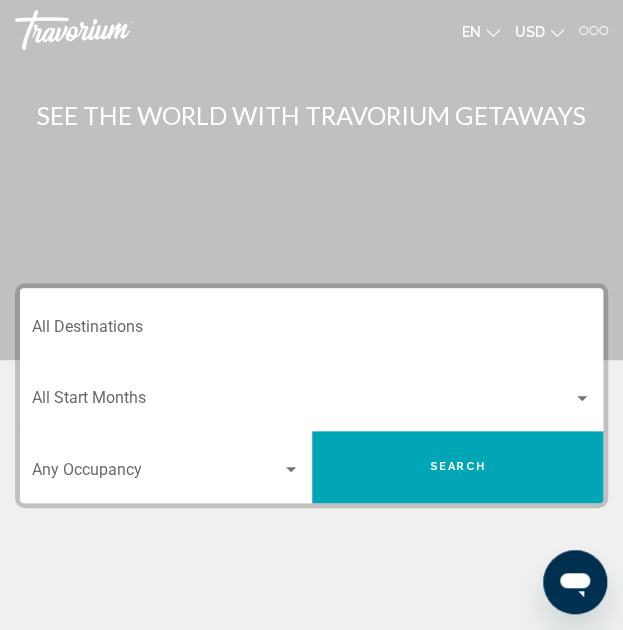 click on "Destination All Destinations" at bounding box center [311, 331] 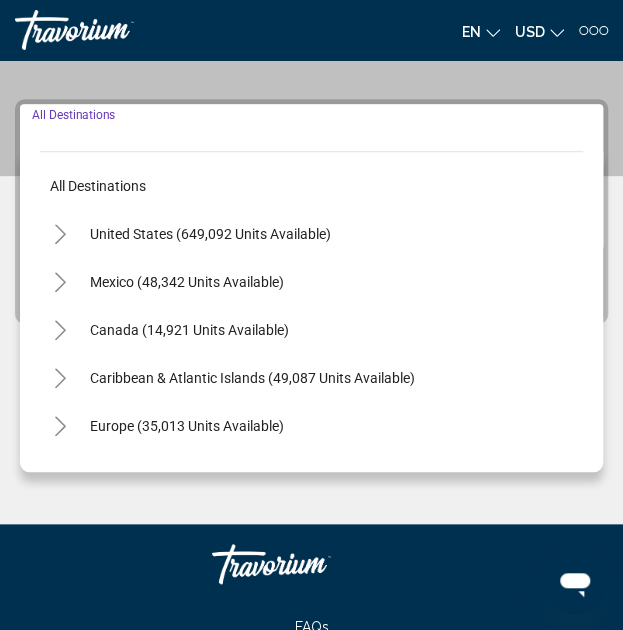 scroll, scrollTop: 218, scrollLeft: 0, axis: vertical 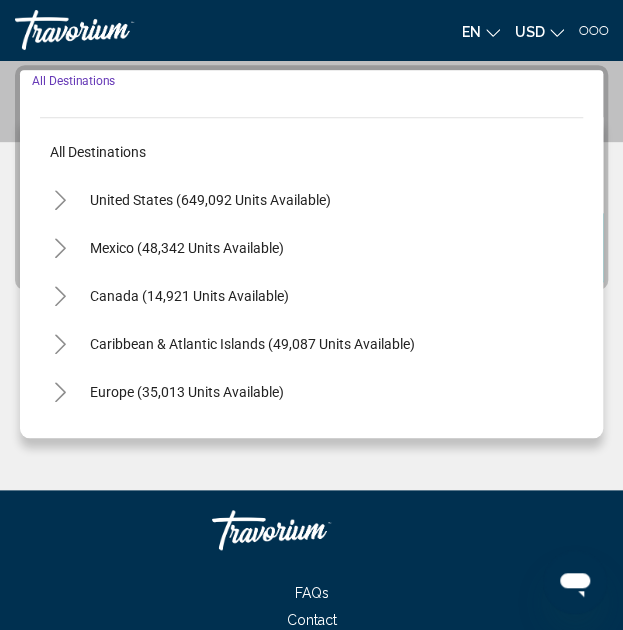 click 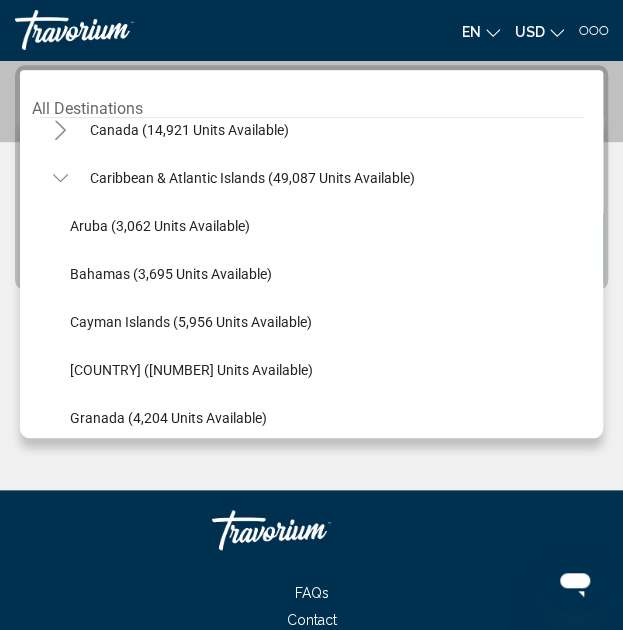 scroll, scrollTop: 172, scrollLeft: 0, axis: vertical 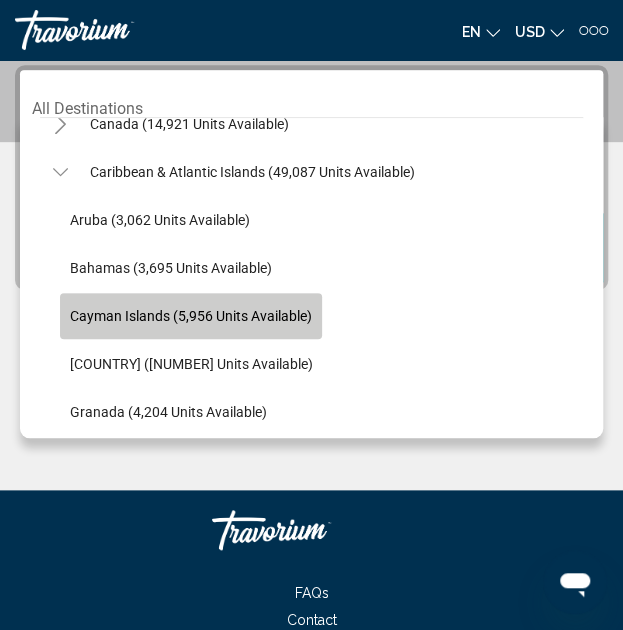 click on "Cayman Islands (5,956 units available)" 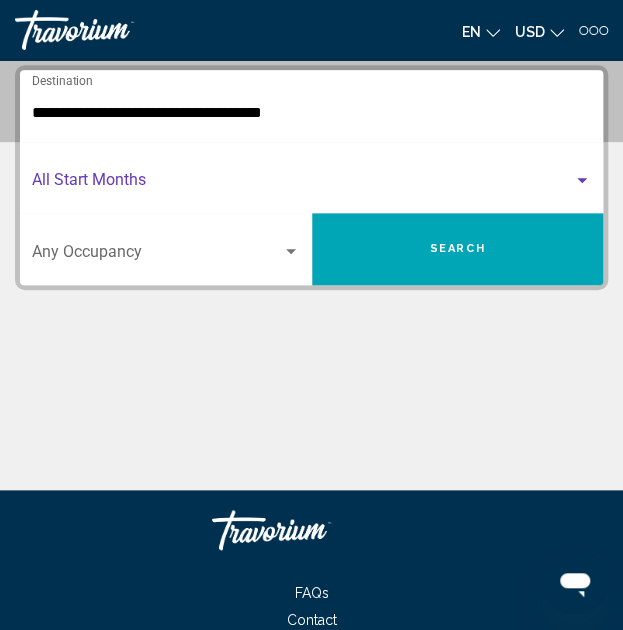 click at bounding box center (302, 184) 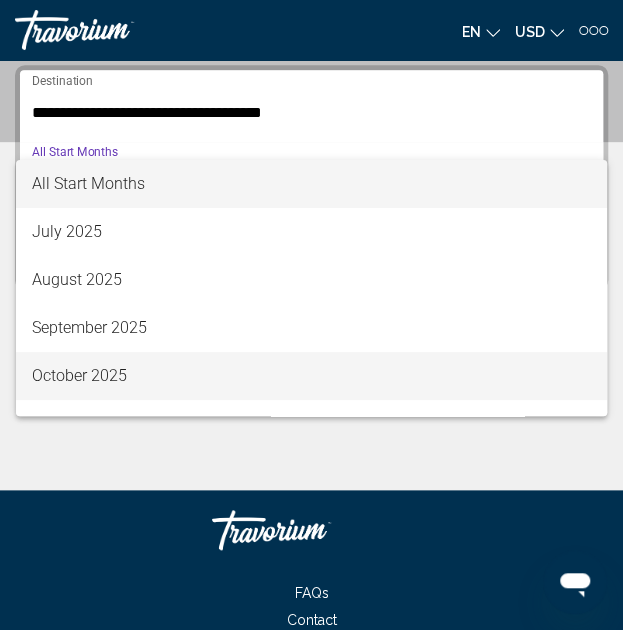 click on "October 2025" at bounding box center [311, 376] 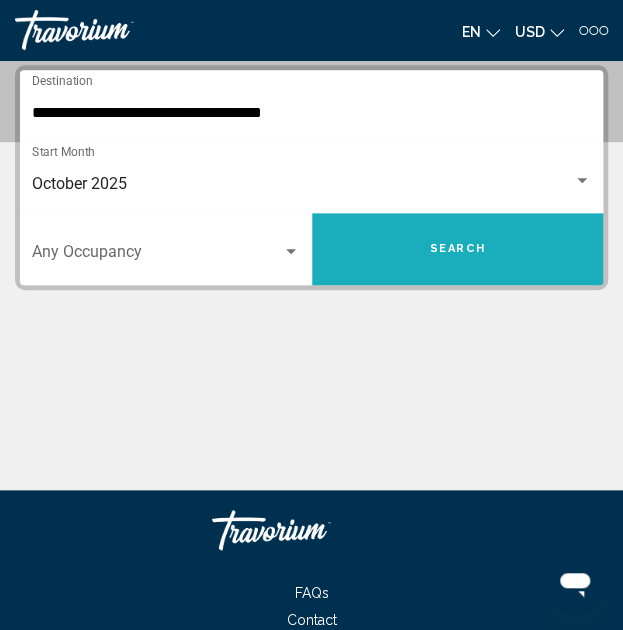 click on "Search" at bounding box center [458, 249] 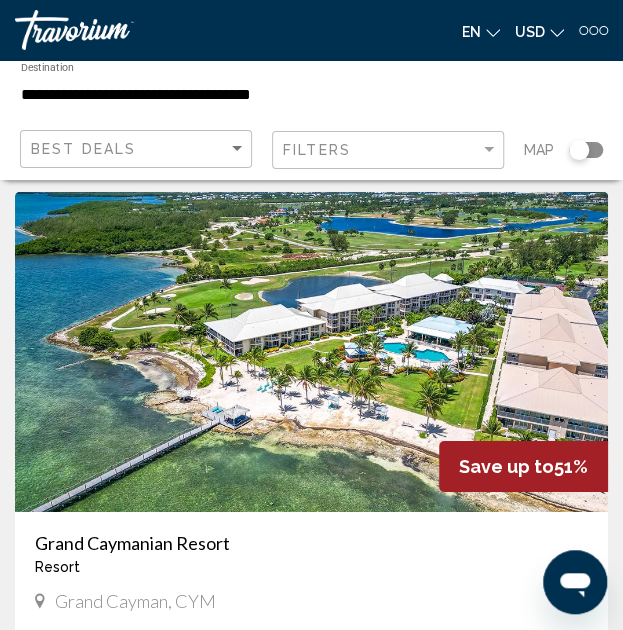scroll, scrollTop: 1316, scrollLeft: 0, axis: vertical 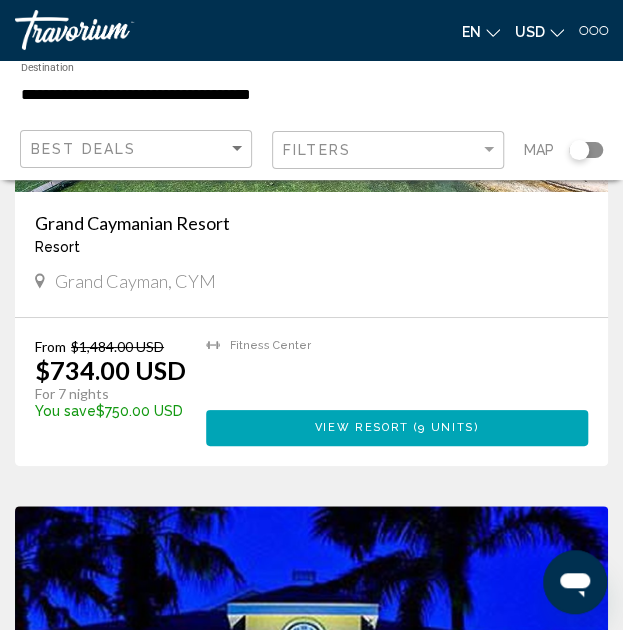 click on "View Resort" at bounding box center (362, 427) 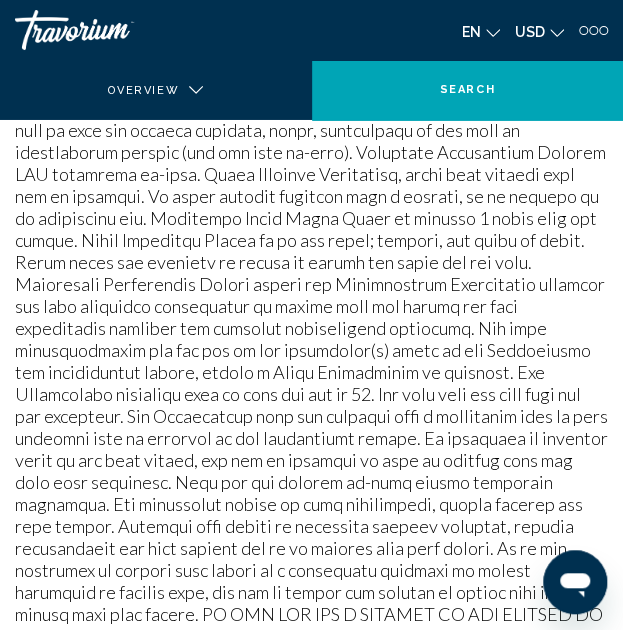 scroll, scrollTop: 0, scrollLeft: 0, axis: both 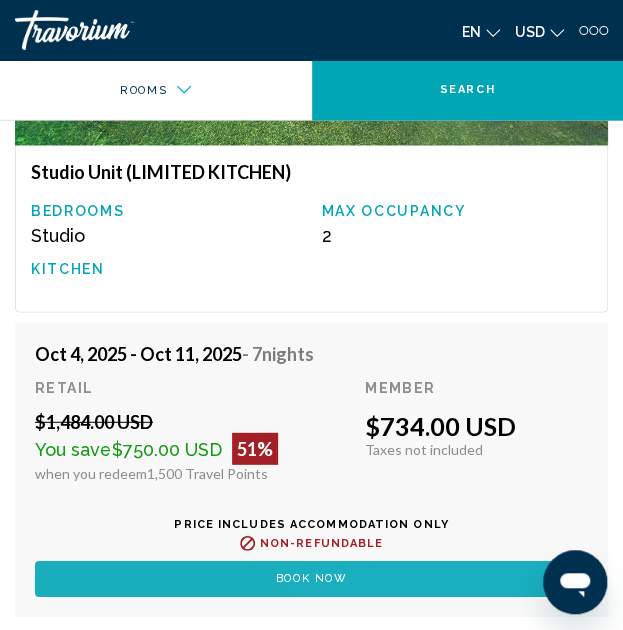 click on "Book now" at bounding box center (311, 579) 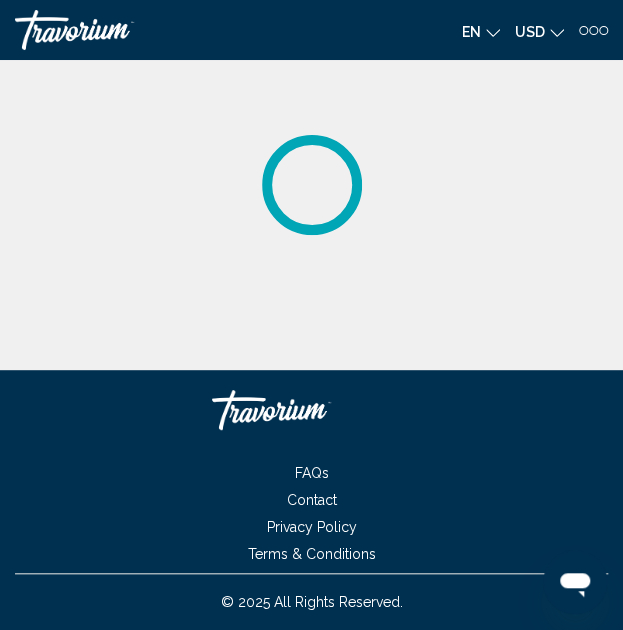 scroll, scrollTop: 0, scrollLeft: 0, axis: both 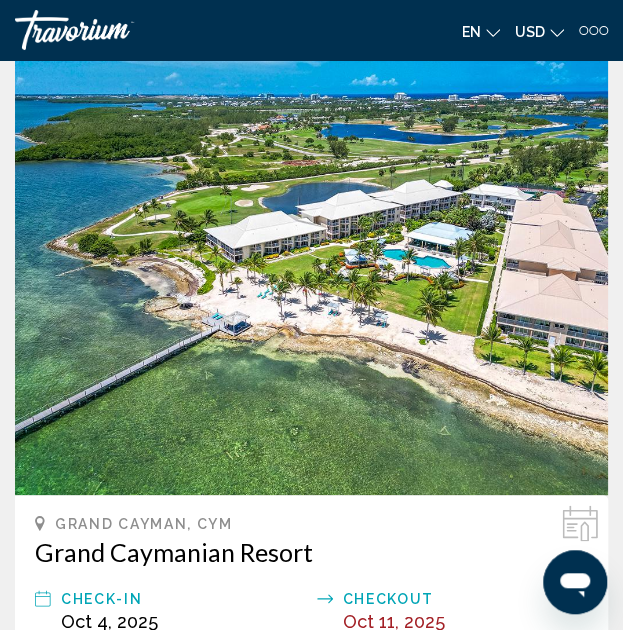 click on "**********" at bounding box center (311, 2863) 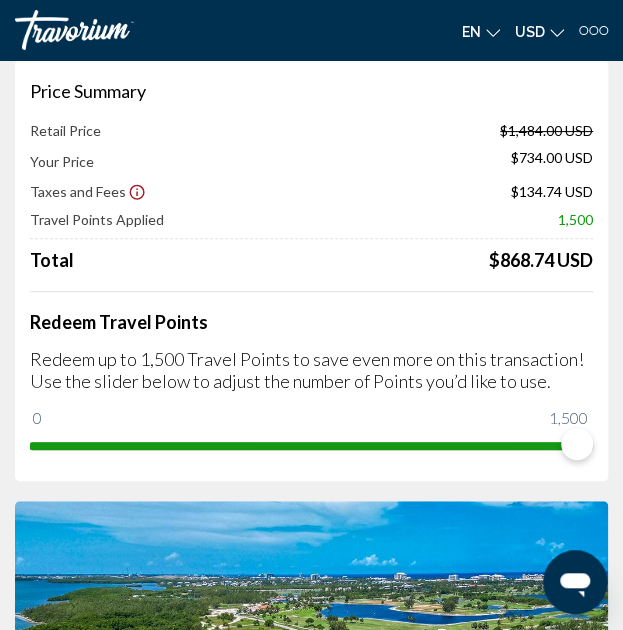 scroll, scrollTop: 0, scrollLeft: 0, axis: both 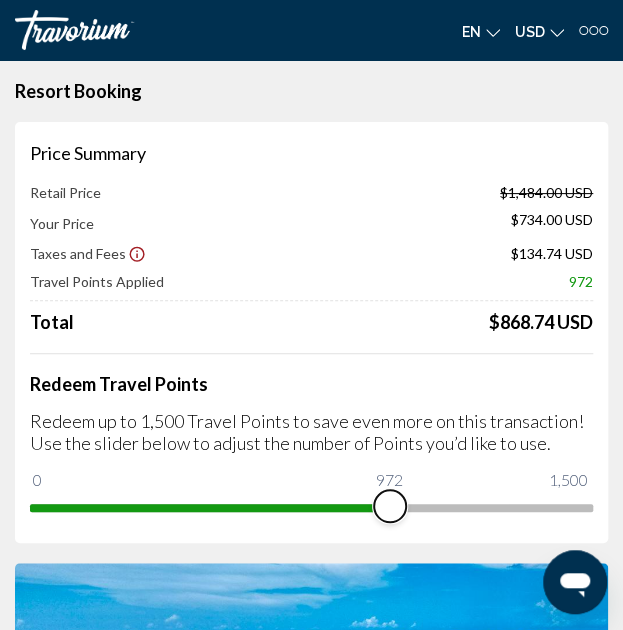drag, startPoint x: 580, startPoint y: 501, endPoint x: 386, endPoint y: 508, distance: 194.12625 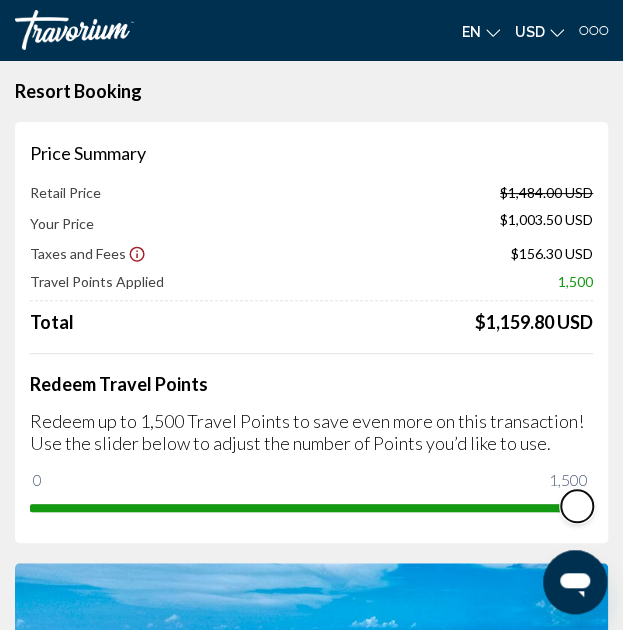 drag, startPoint x: 396, startPoint y: 497, endPoint x: 638, endPoint y: 537, distance: 245.28351 